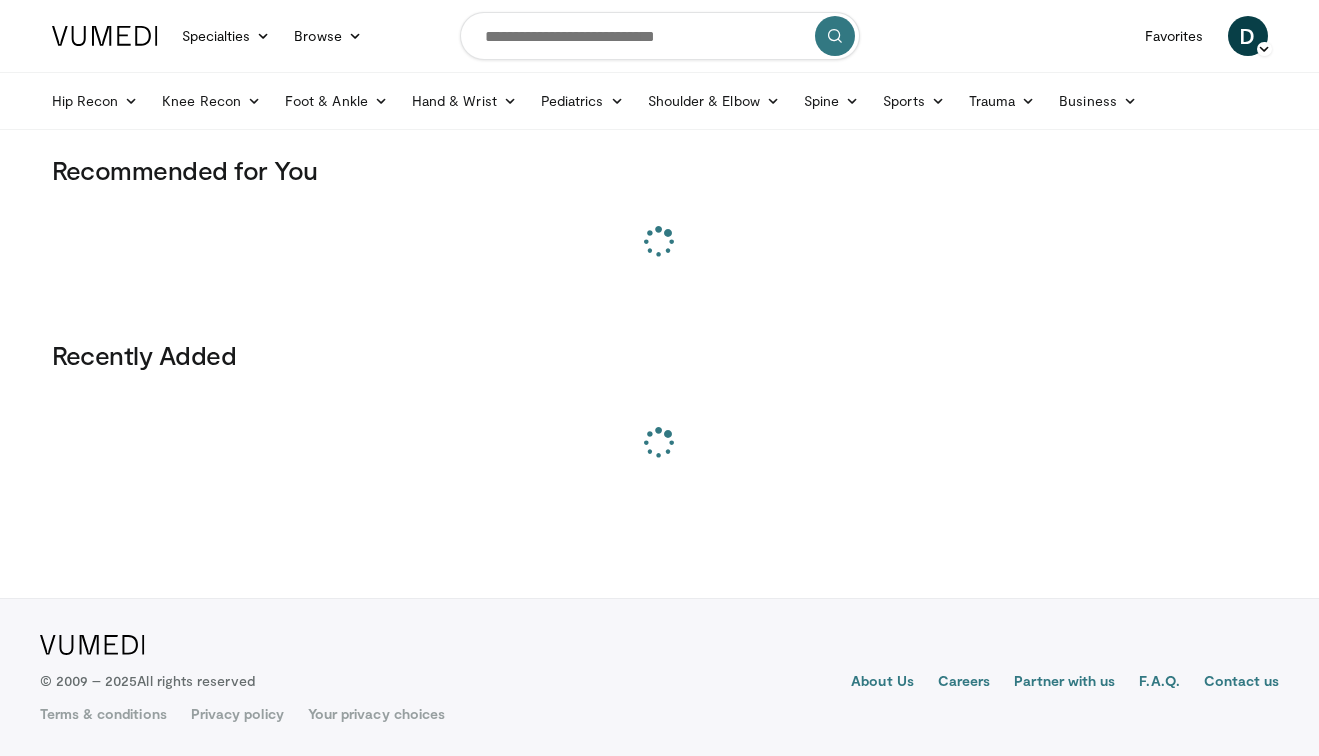 scroll, scrollTop: 0, scrollLeft: 0, axis: both 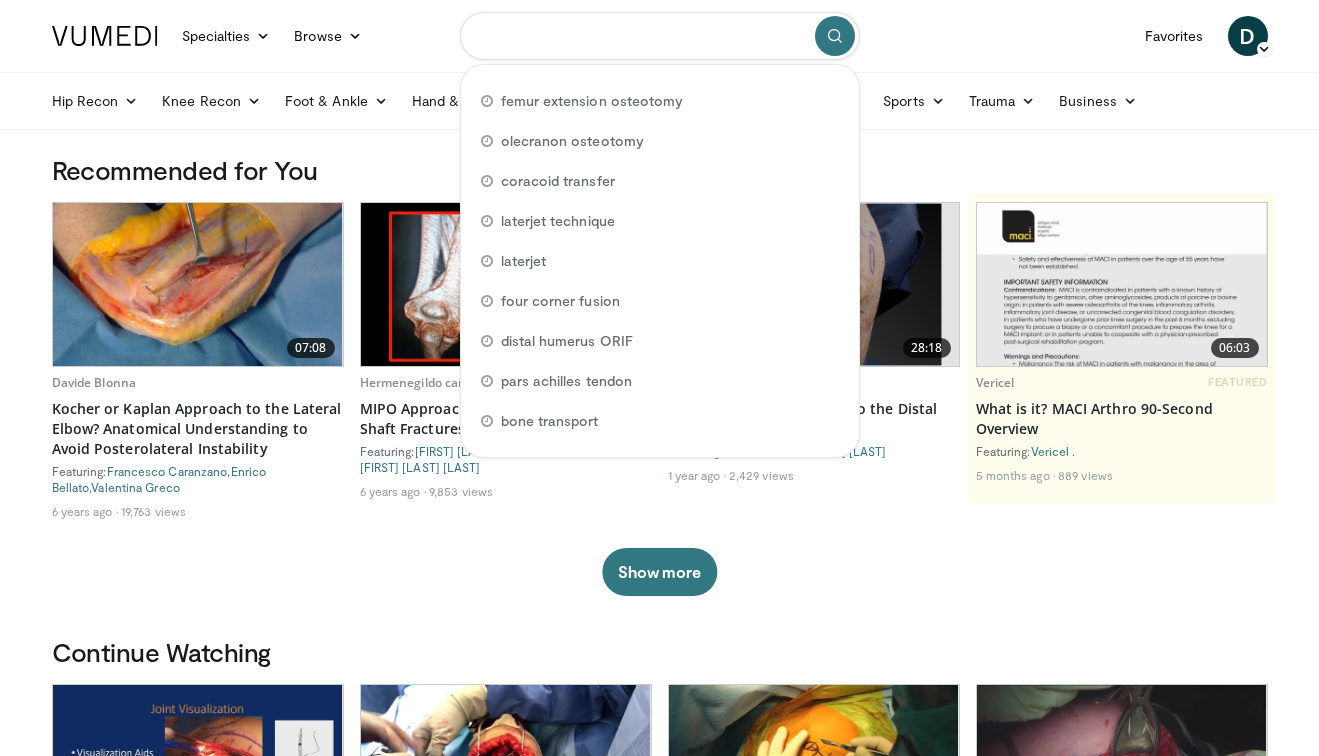 click at bounding box center (660, 36) 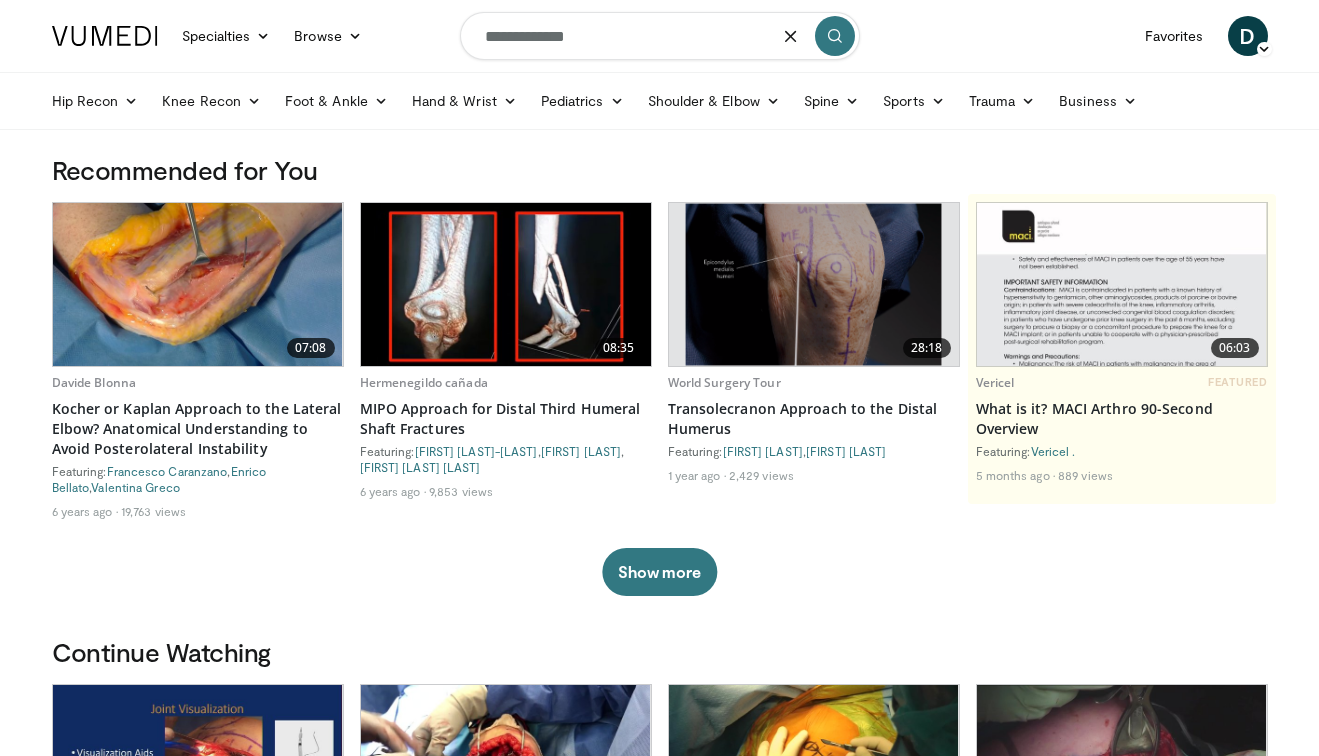 type on "**********" 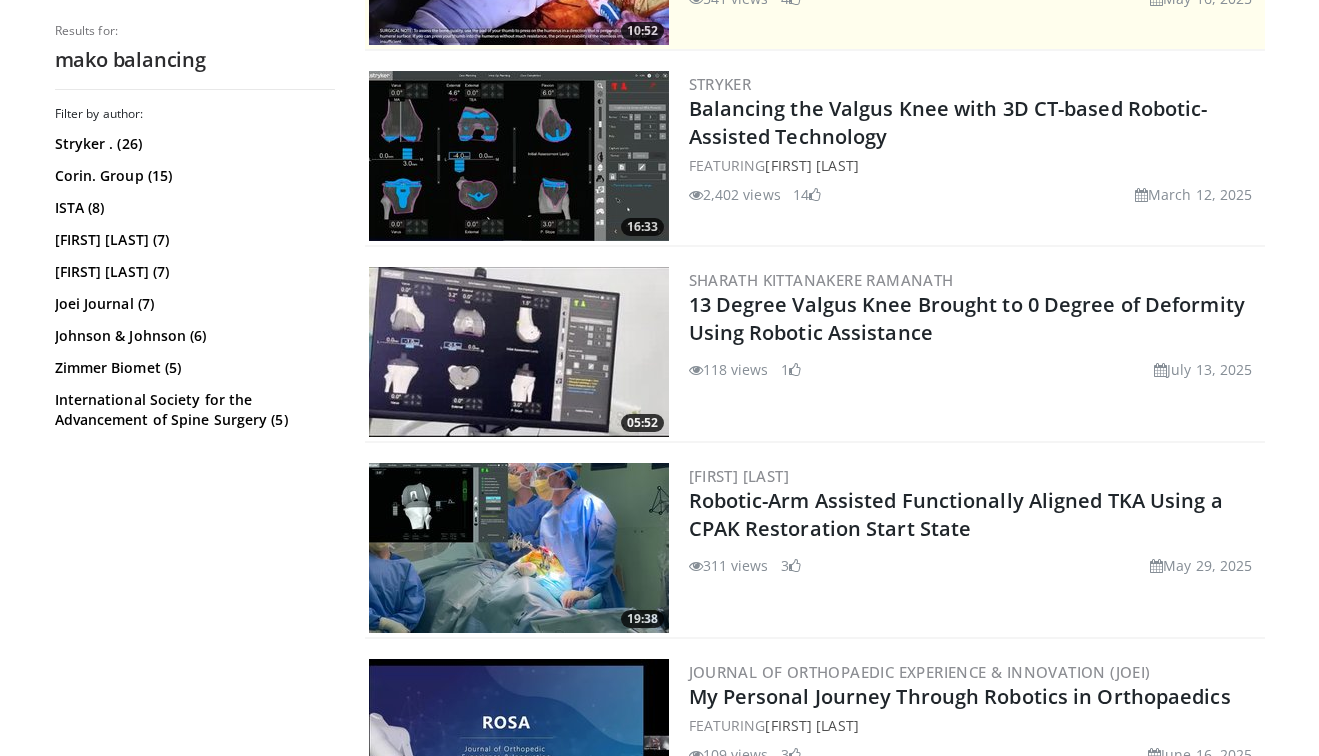 scroll, scrollTop: 520, scrollLeft: 0, axis: vertical 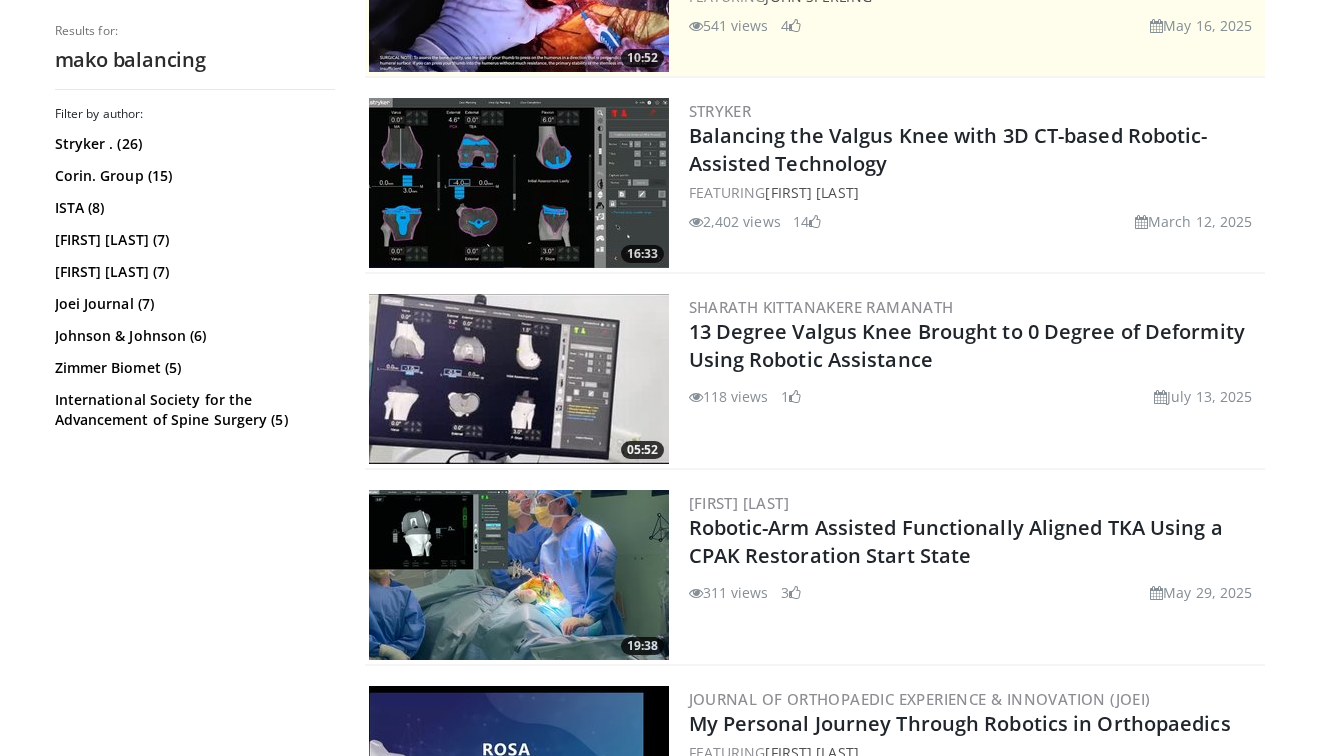 click at bounding box center [519, 183] 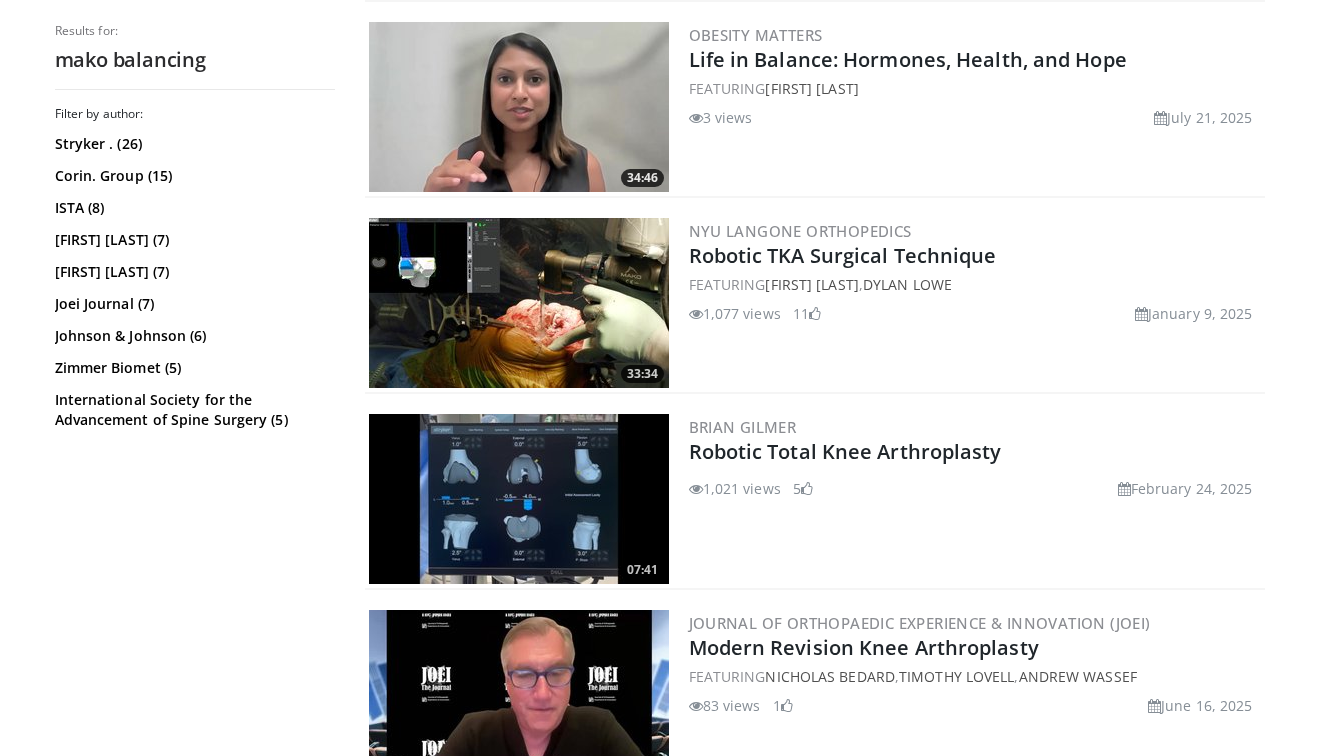 scroll, scrollTop: 3861, scrollLeft: 0, axis: vertical 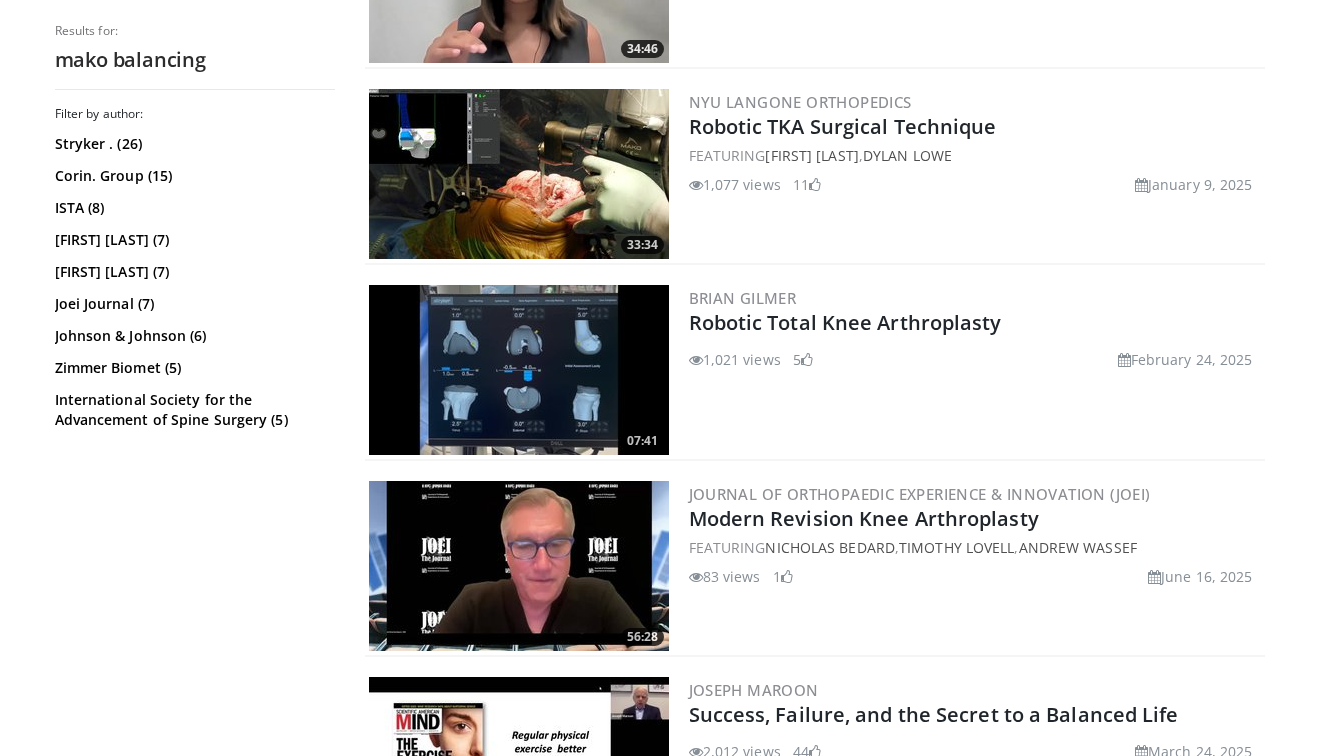 click at bounding box center [519, 370] 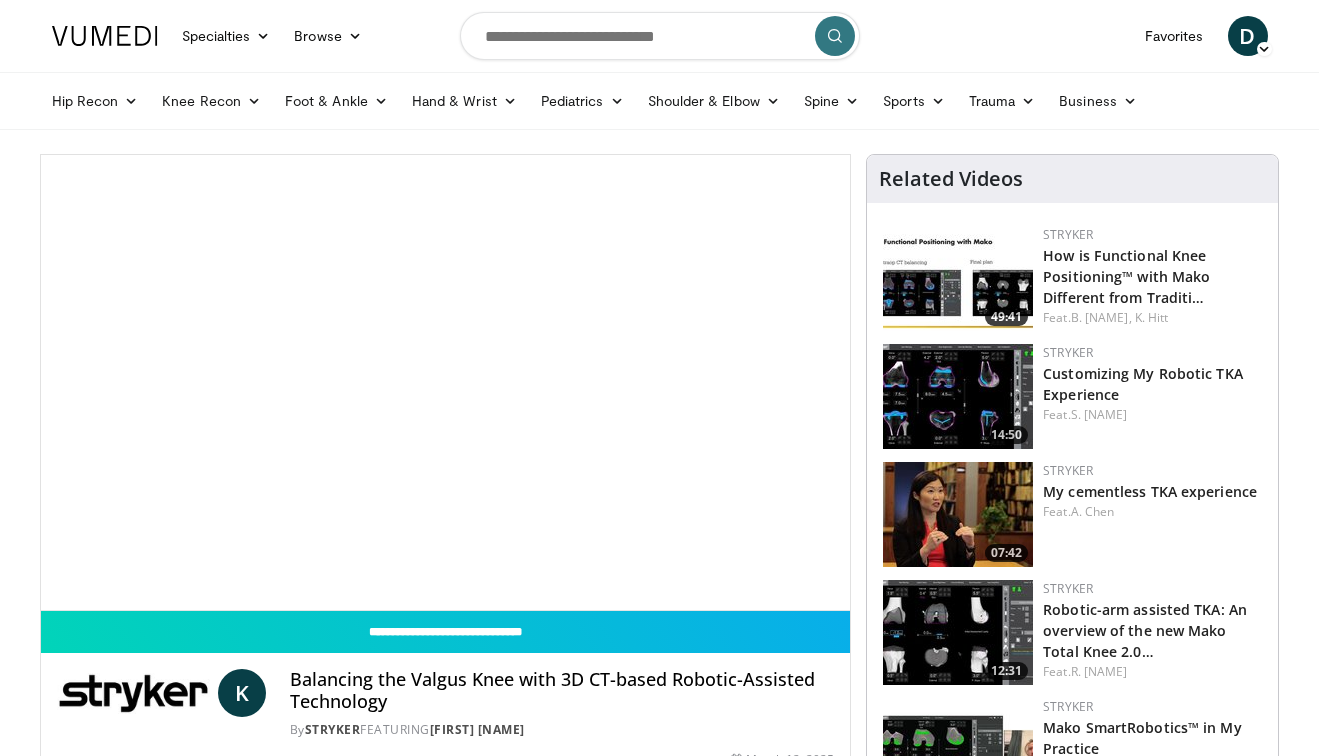 scroll, scrollTop: 0, scrollLeft: 0, axis: both 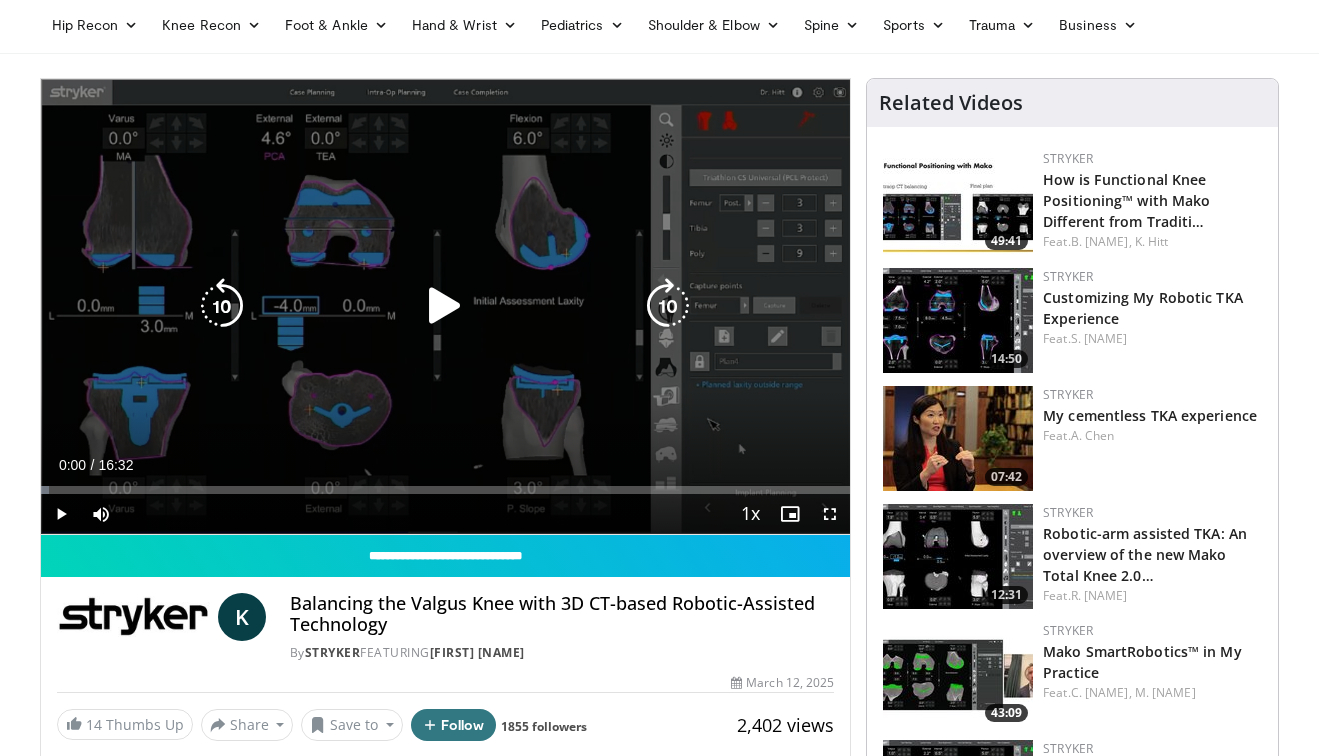 click at bounding box center (445, 306) 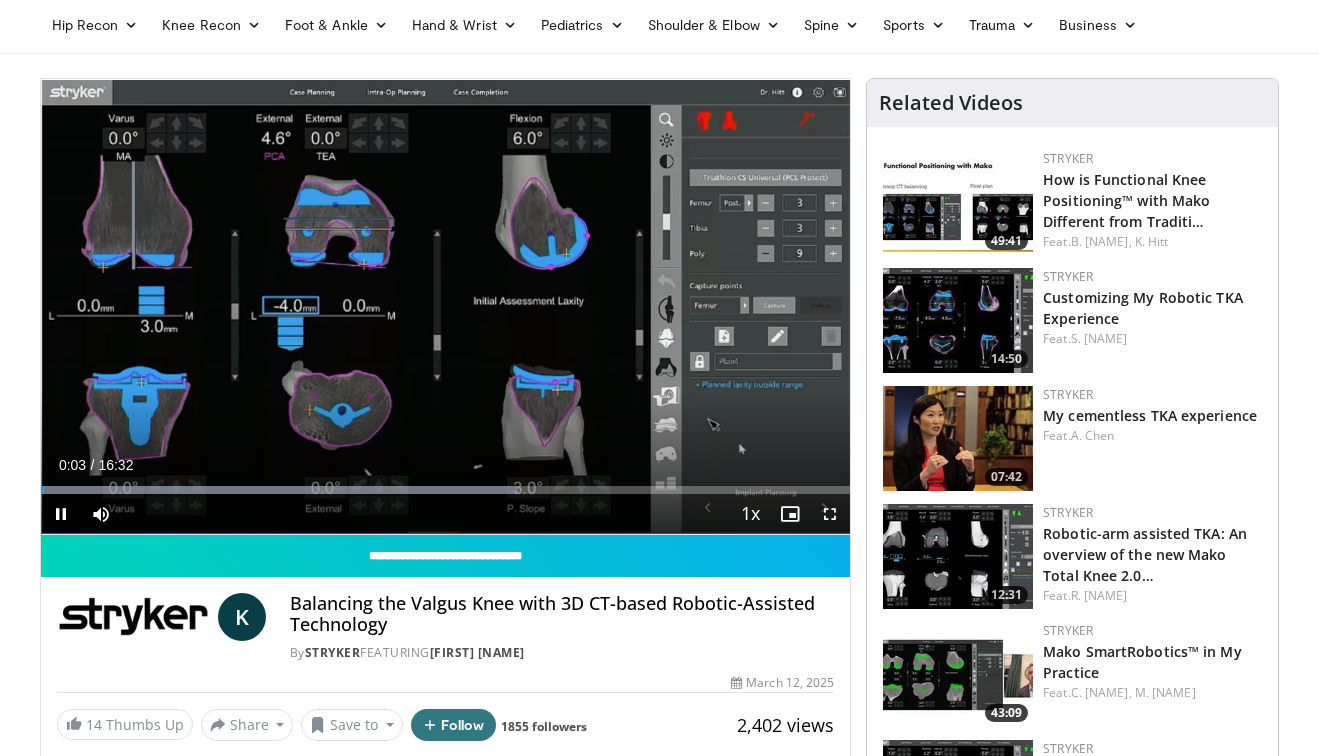 click at bounding box center [830, 514] 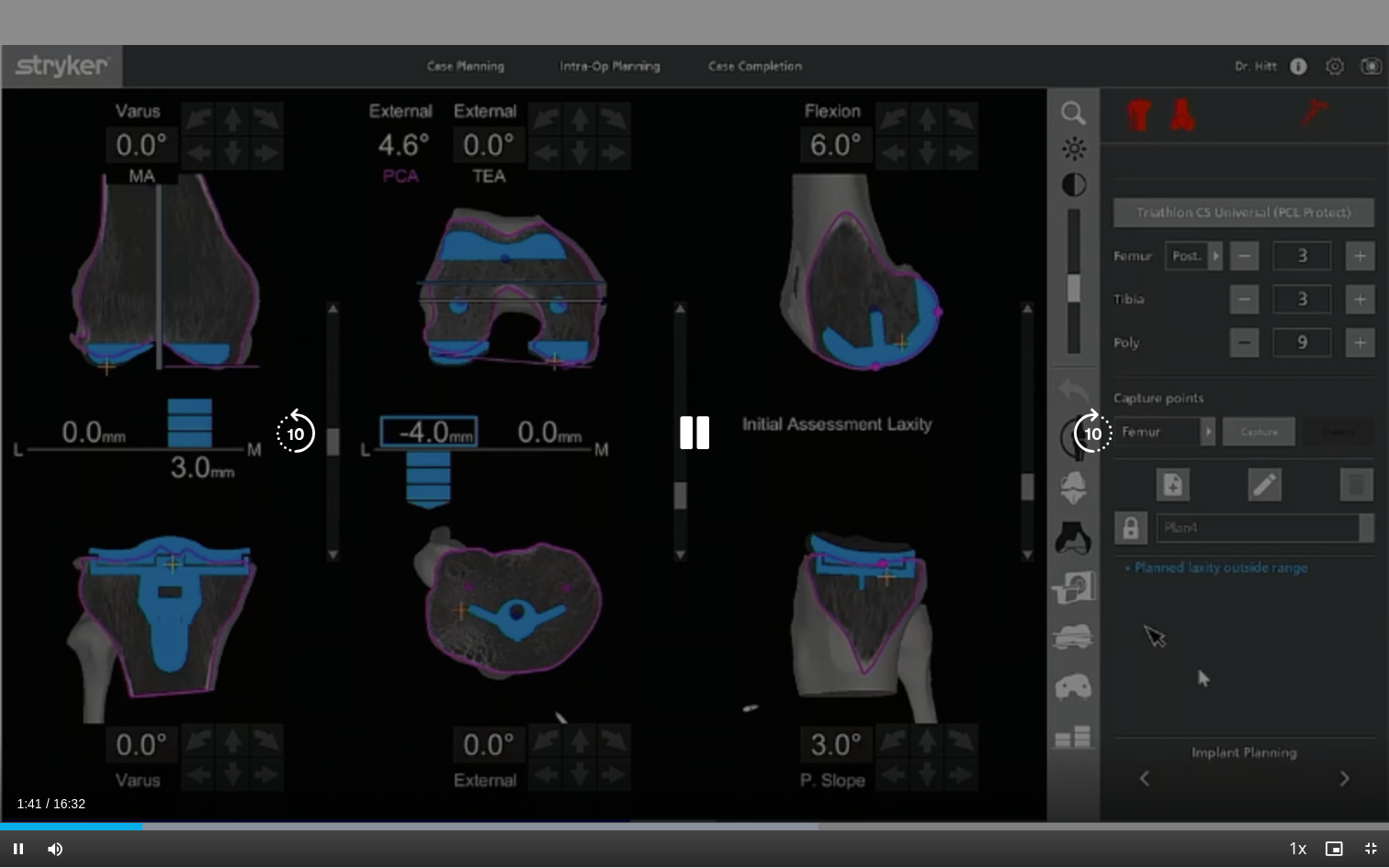 click at bounding box center [694, 434] 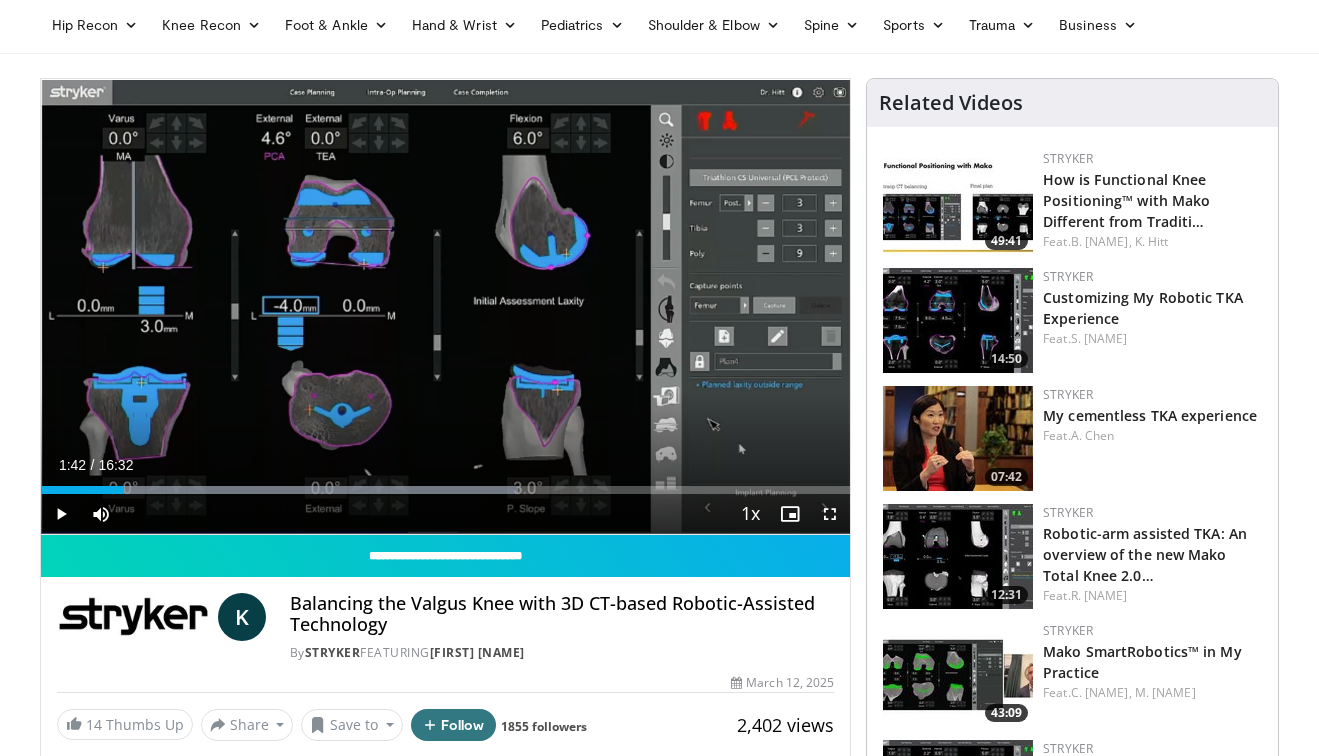 click at bounding box center [61, 514] 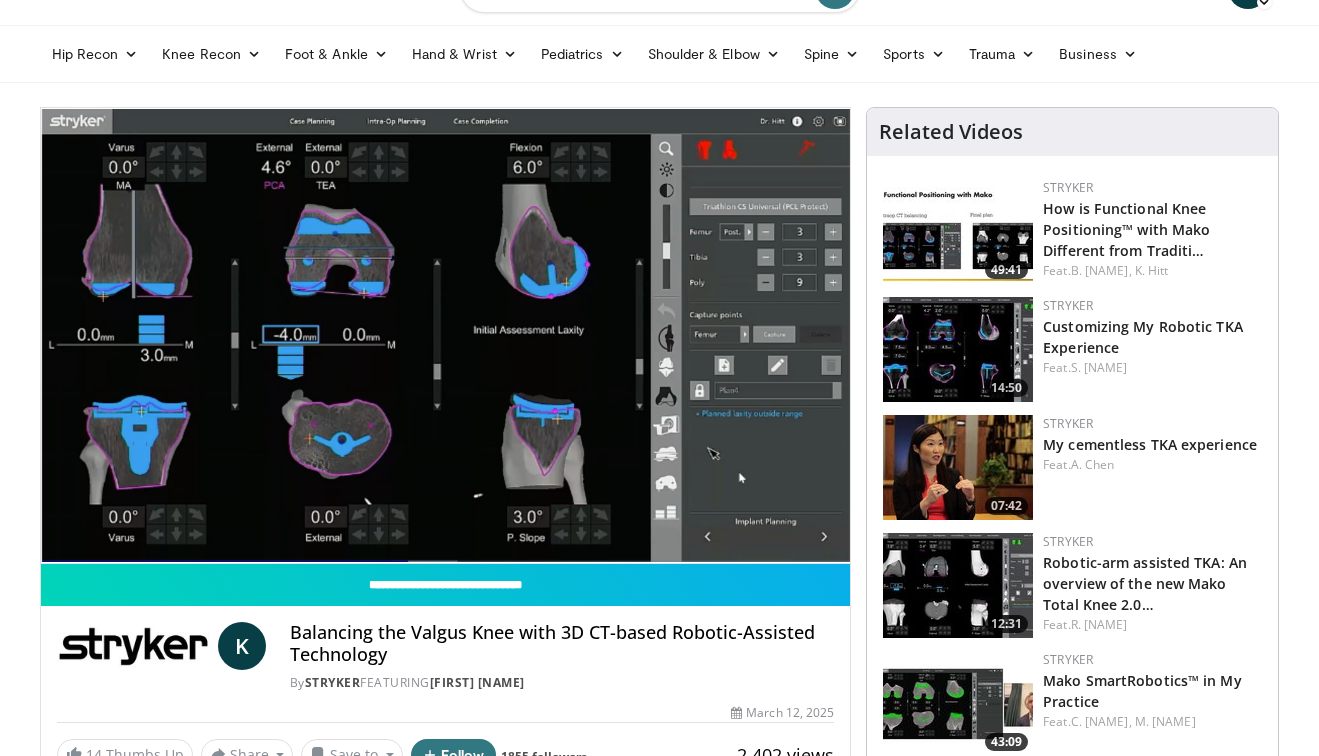 scroll, scrollTop: 5, scrollLeft: 0, axis: vertical 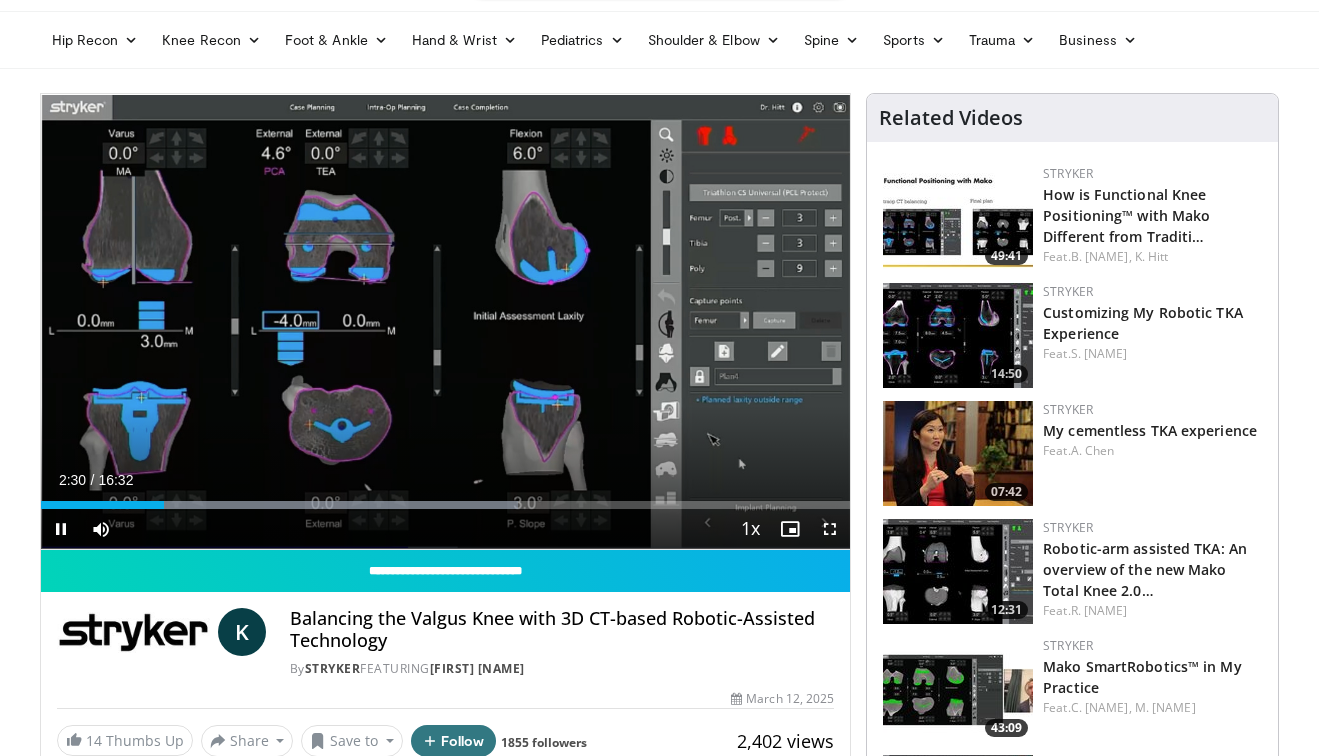 click at bounding box center [61, 529] 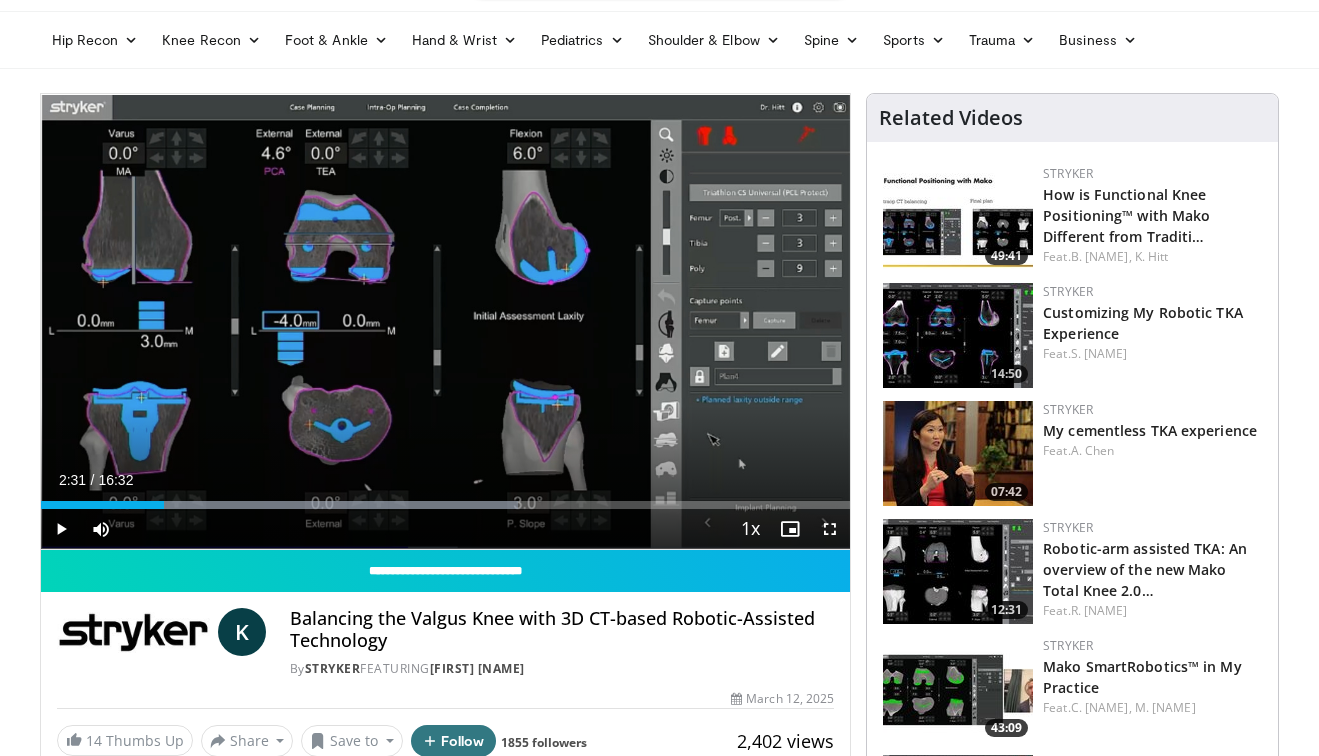 click at bounding box center [61, 529] 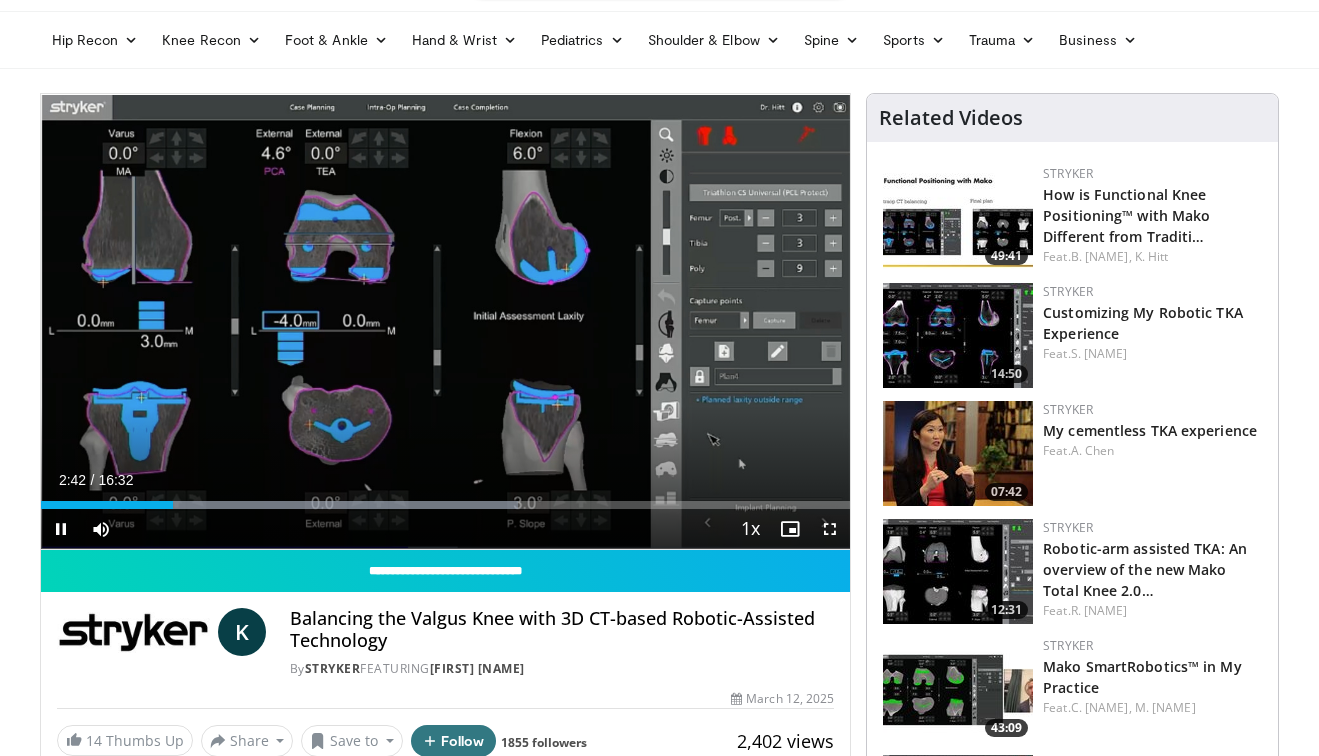 click at bounding box center (61, 529) 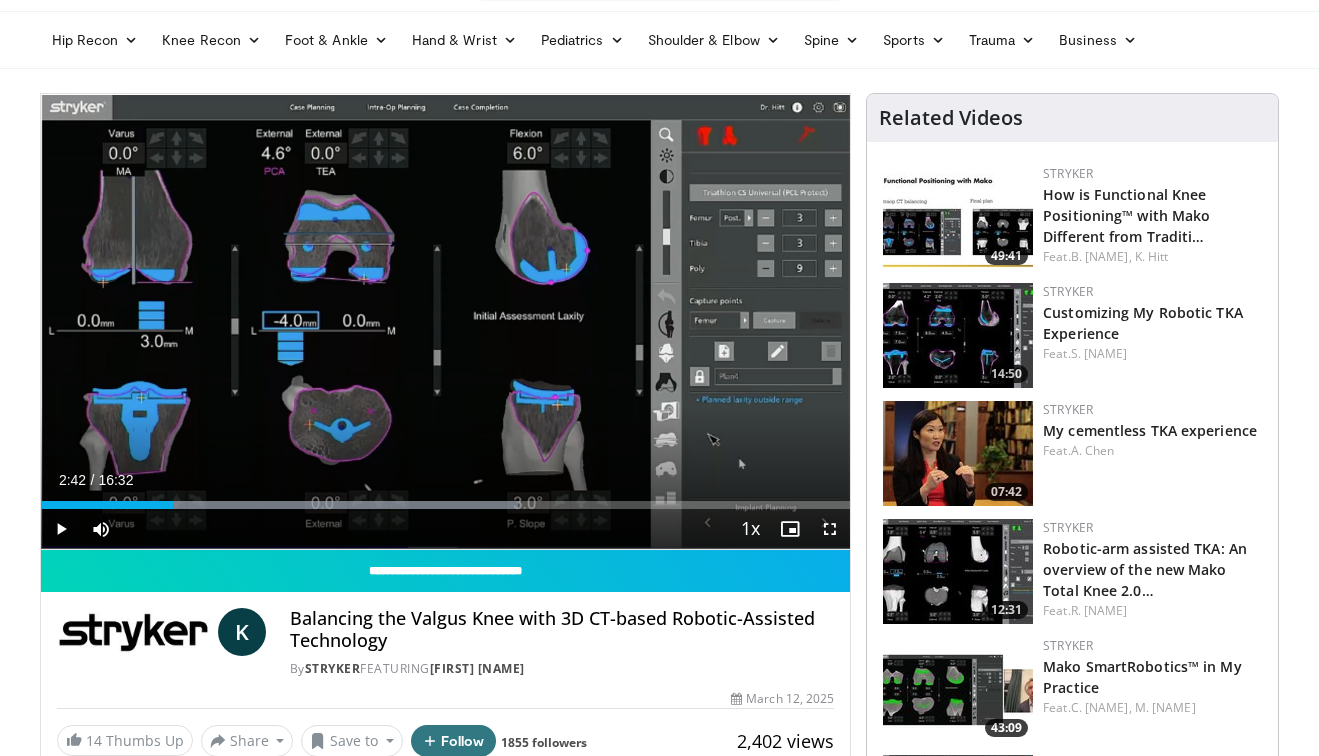 click at bounding box center (61, 529) 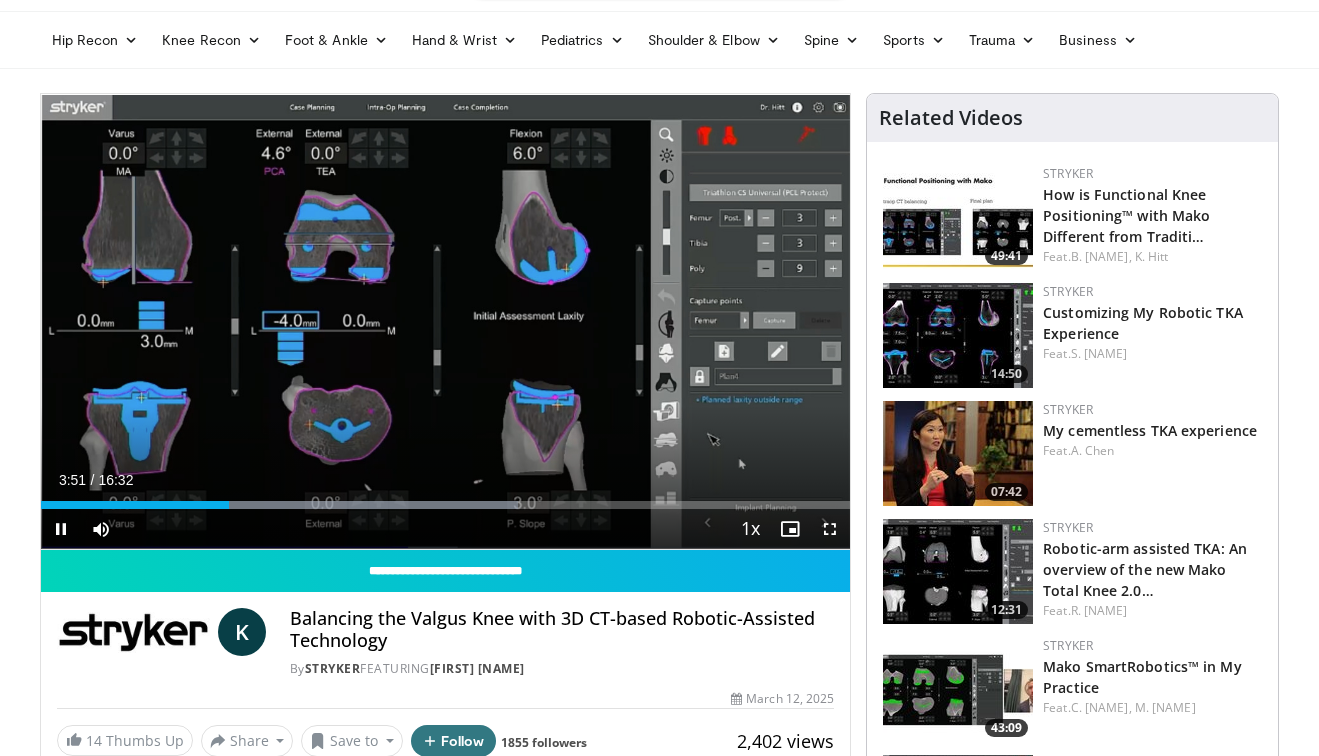 click at bounding box center [61, 529] 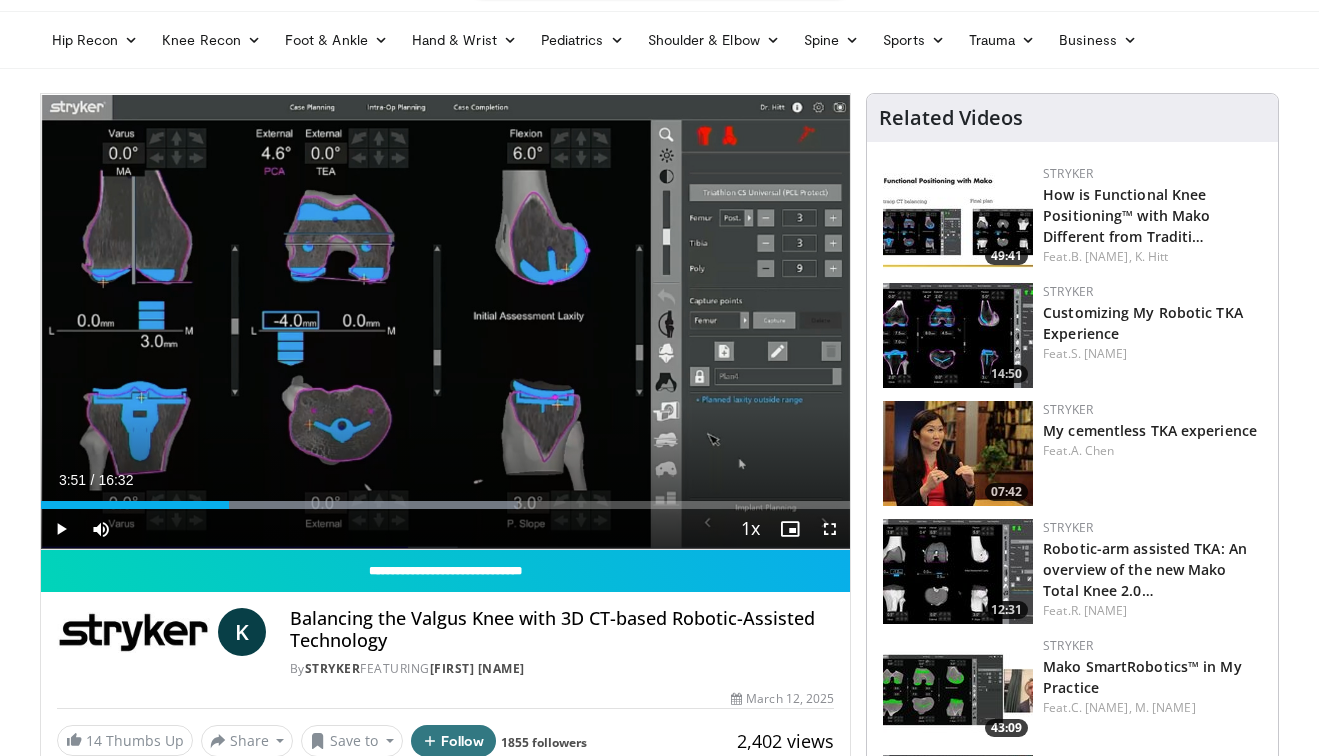 click at bounding box center (61, 529) 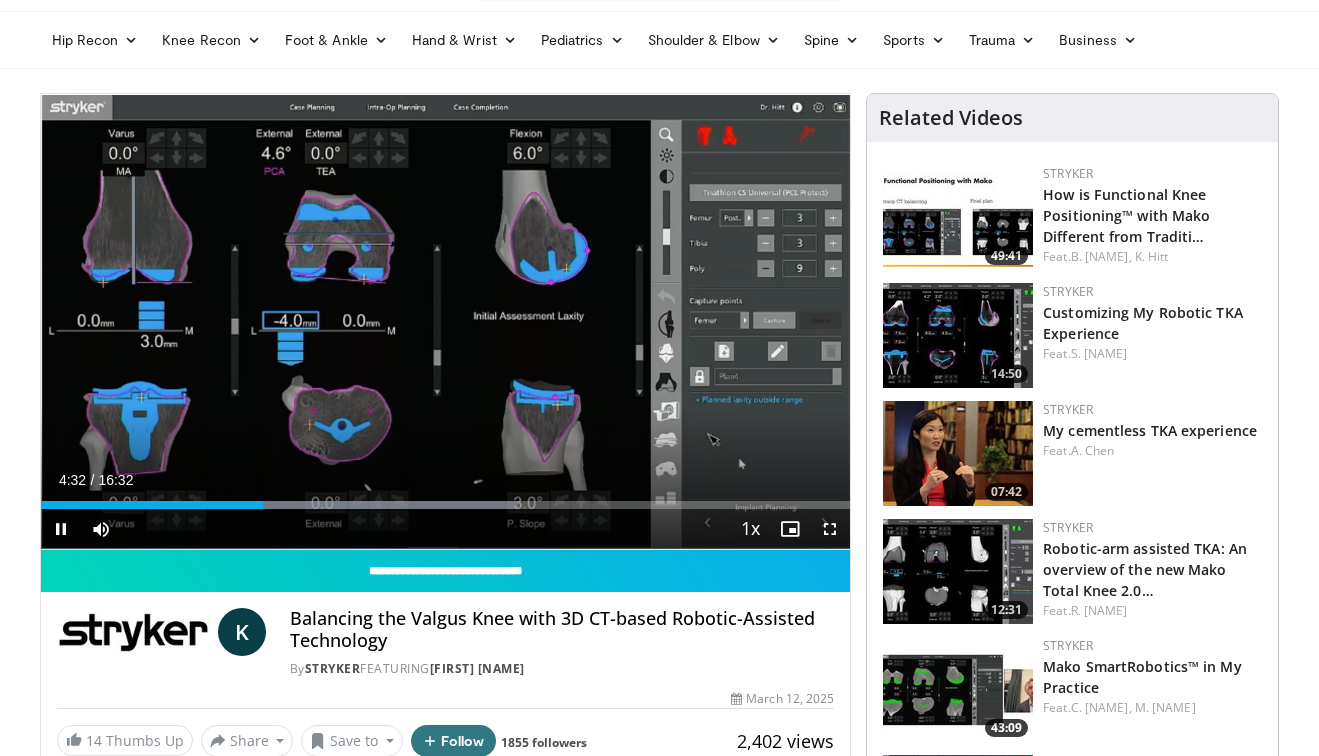 click at bounding box center [61, 529] 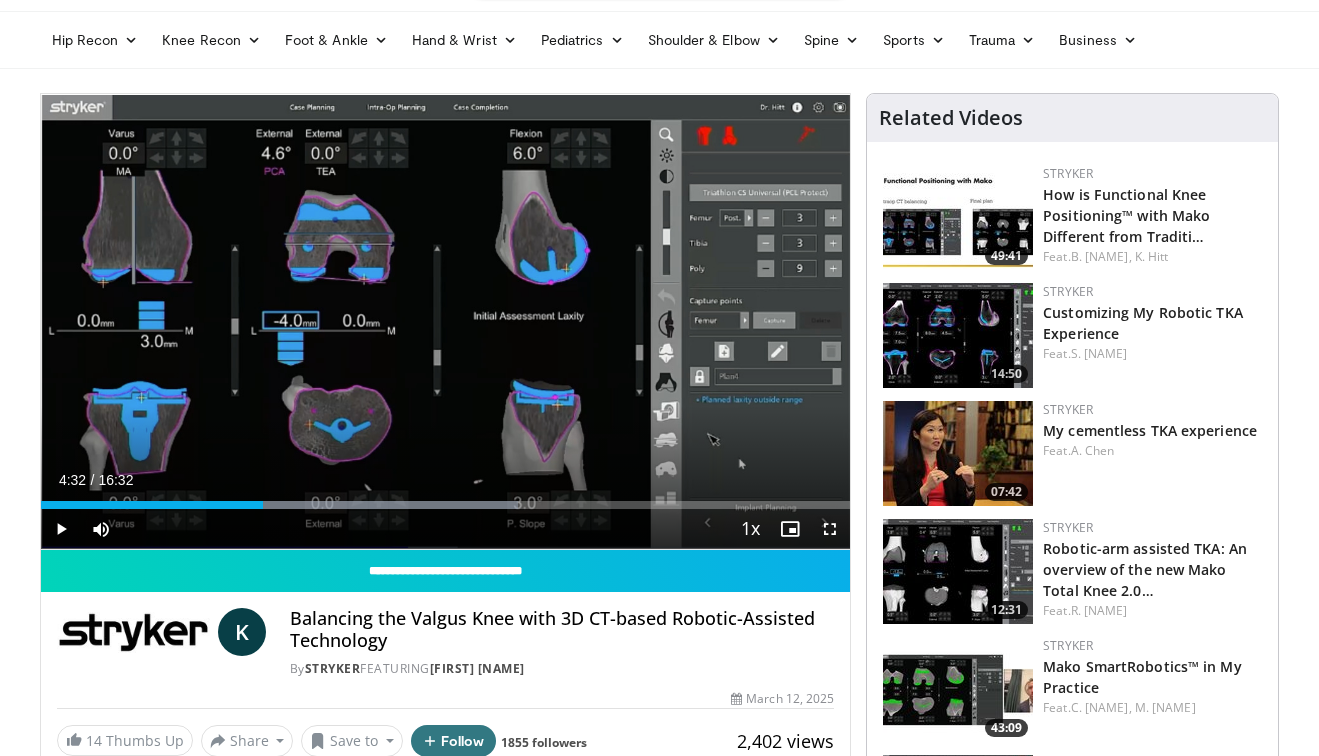 click at bounding box center [830, 529] 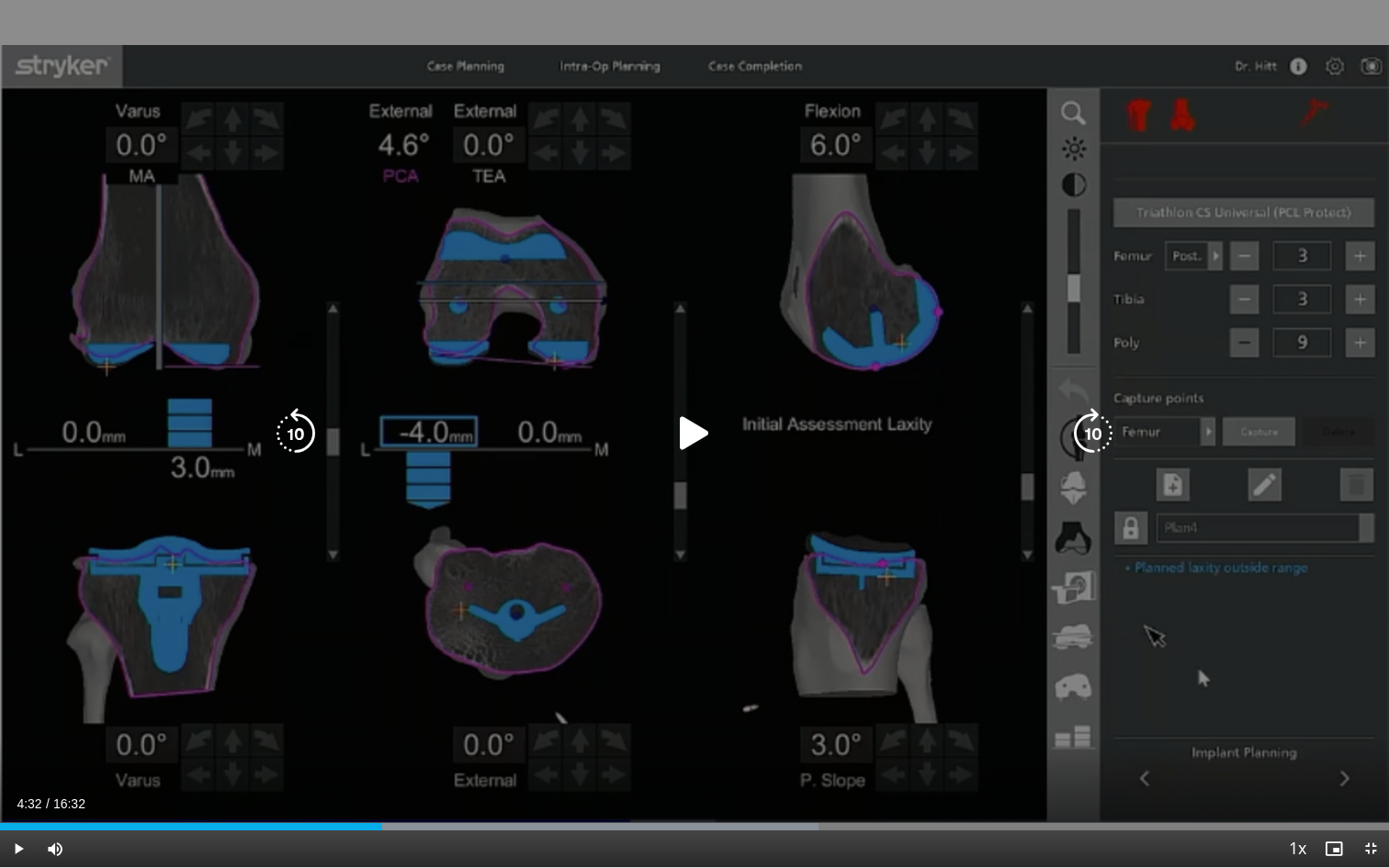 click at bounding box center [694, 434] 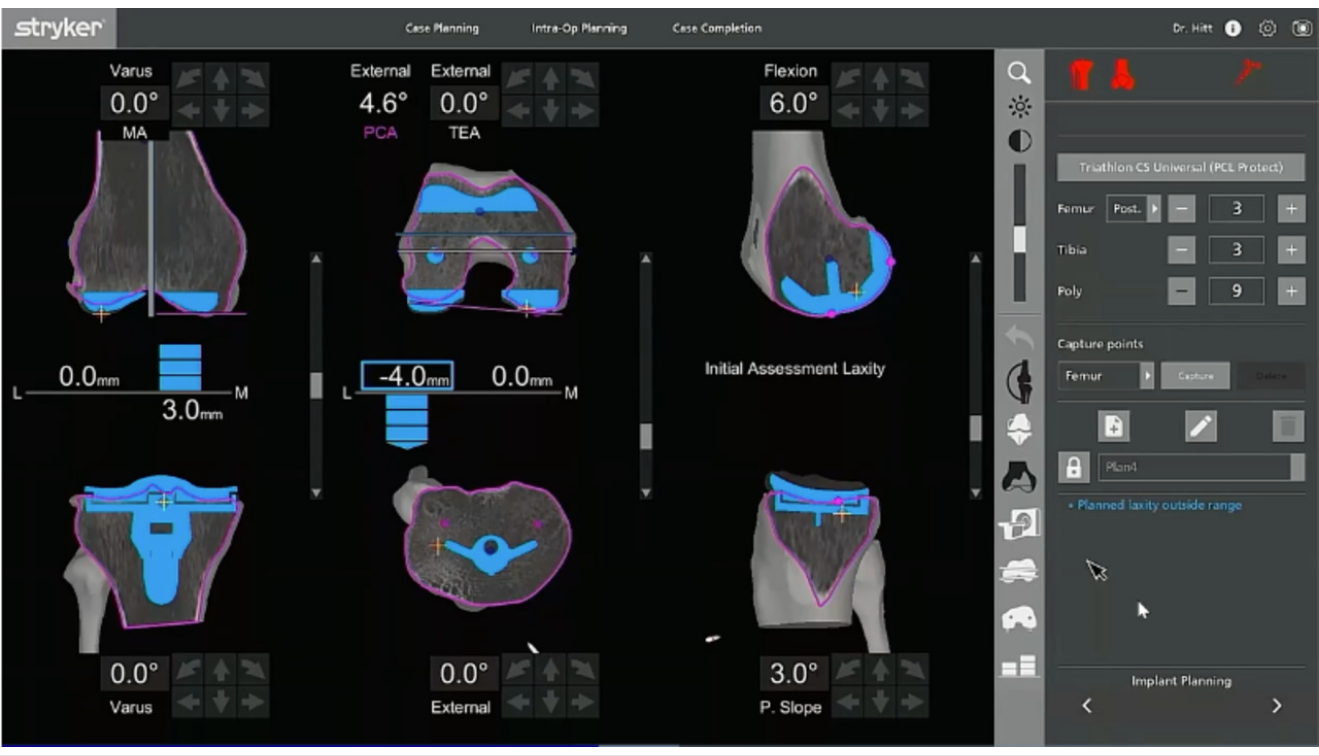 scroll, scrollTop: 0, scrollLeft: 0, axis: both 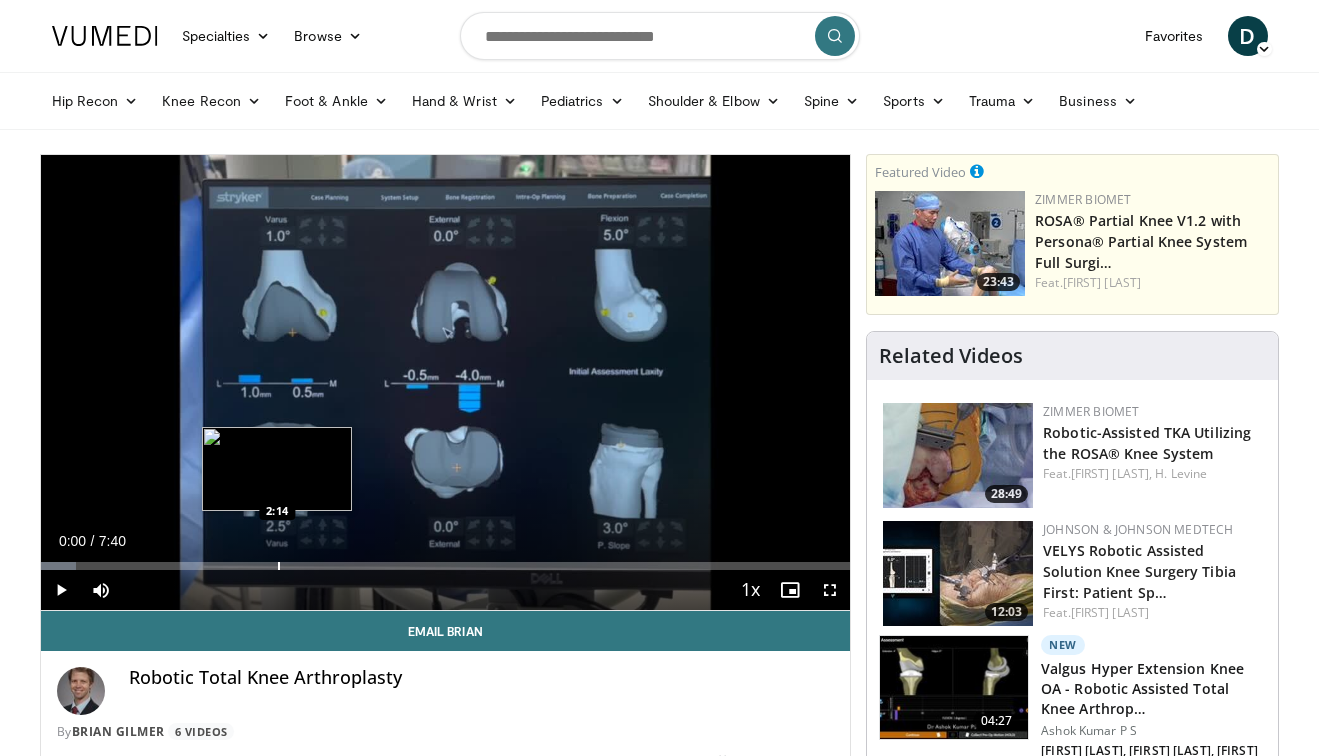 click at bounding box center (279, 566) 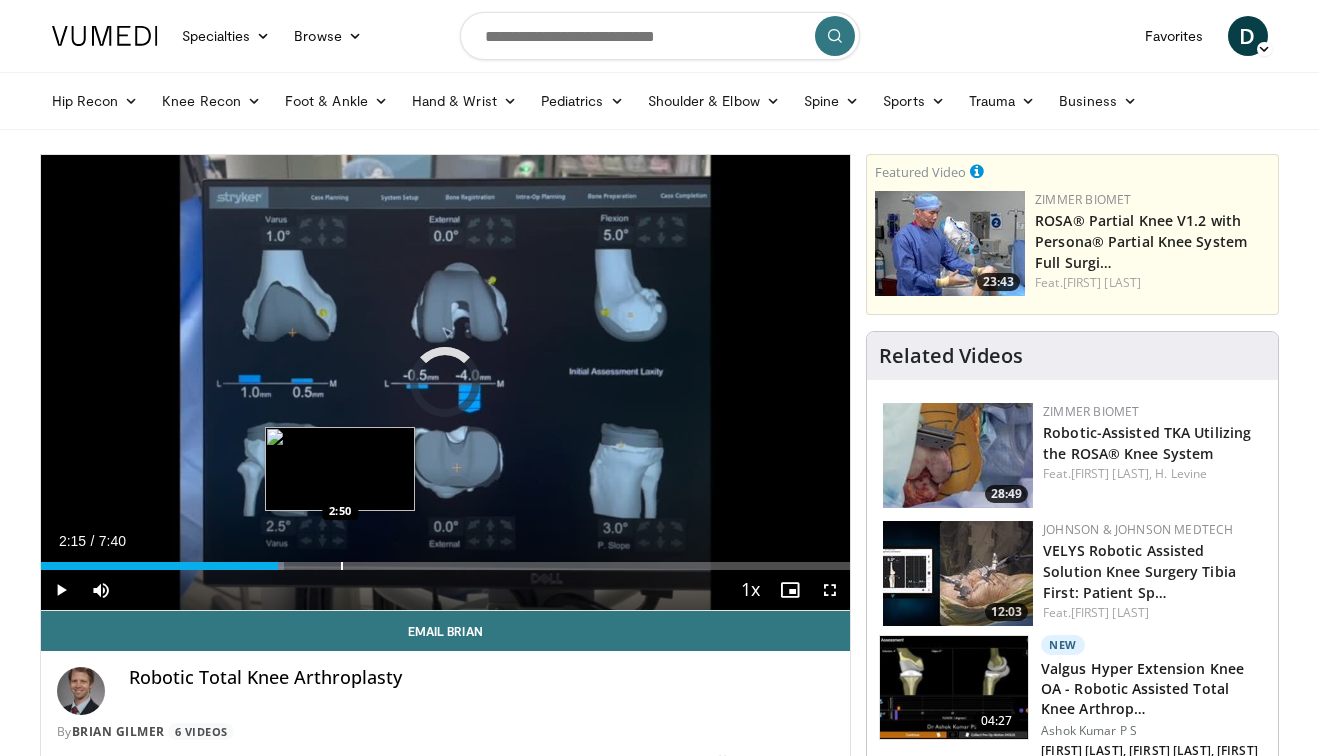 click at bounding box center (342, 566) 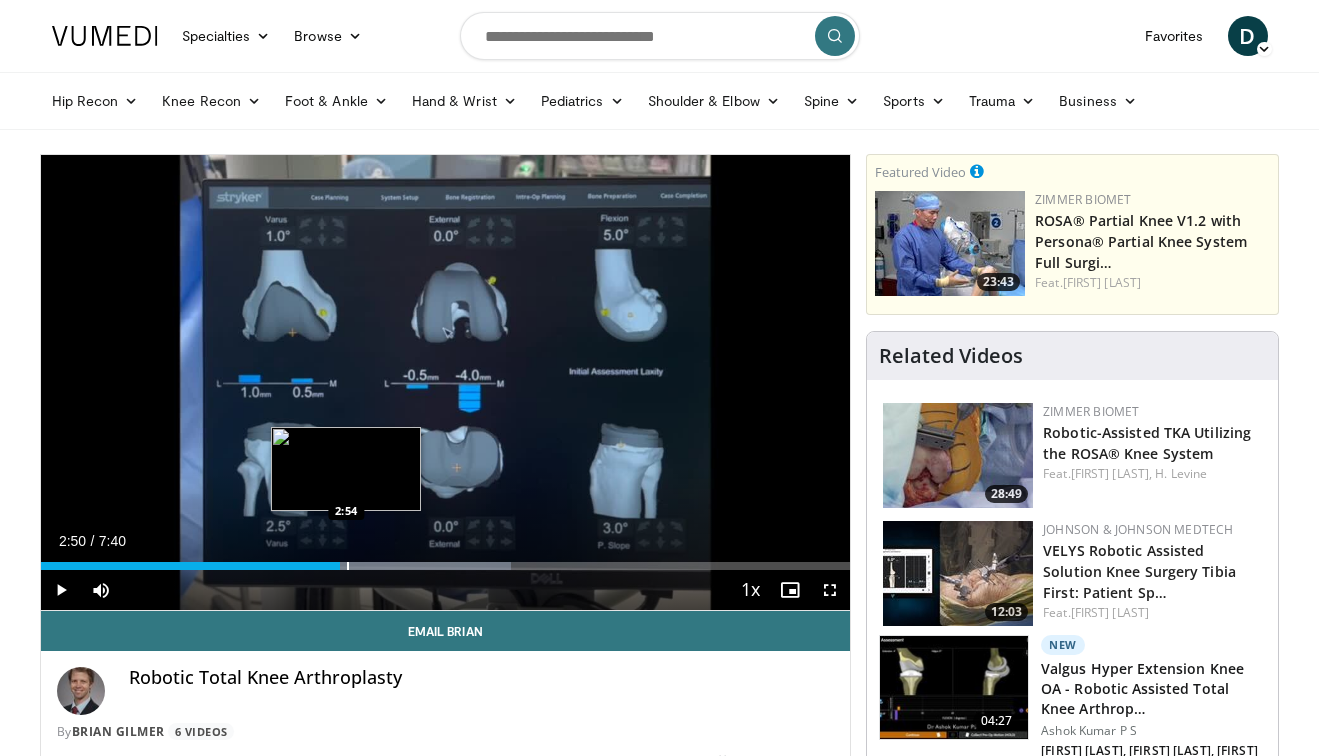 click at bounding box center (348, 566) 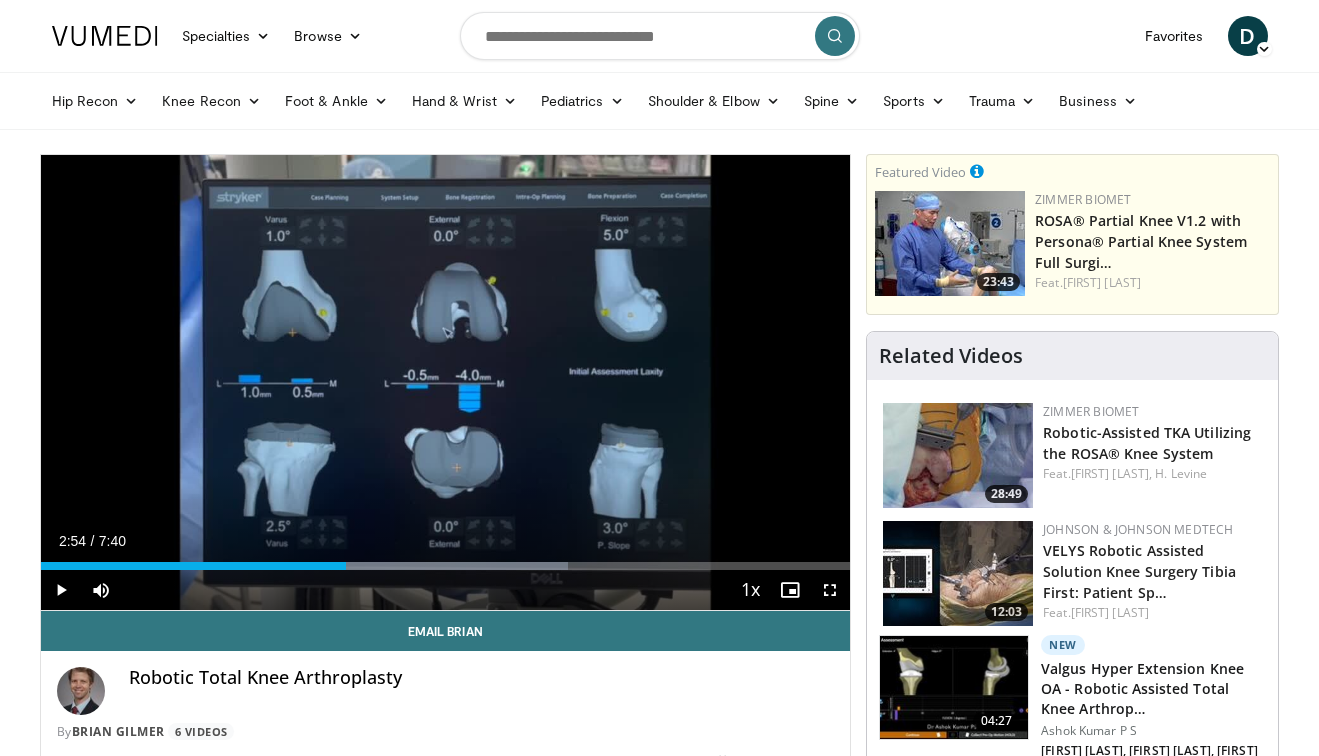 click at bounding box center [830, 590] 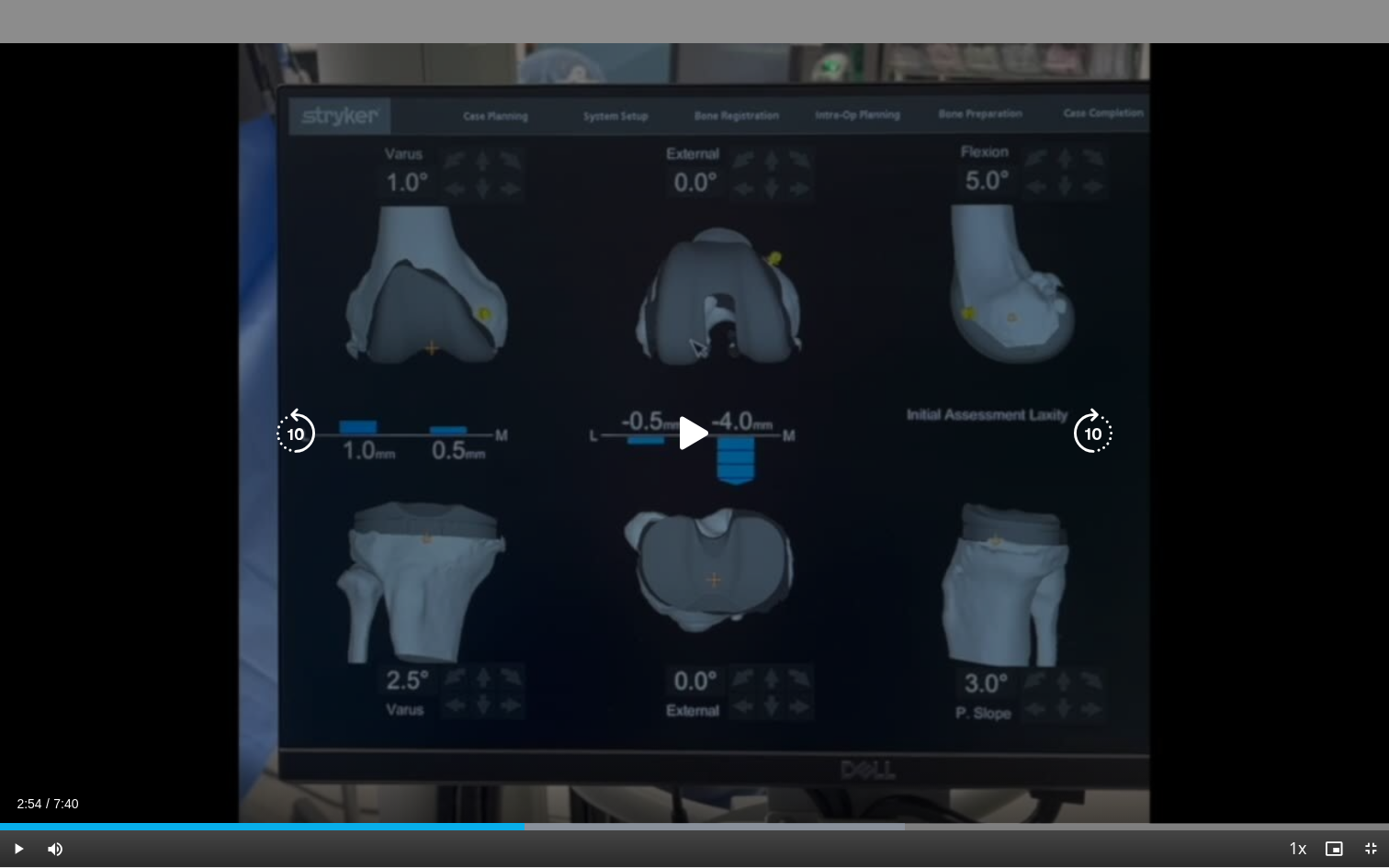 click at bounding box center [694, 434] 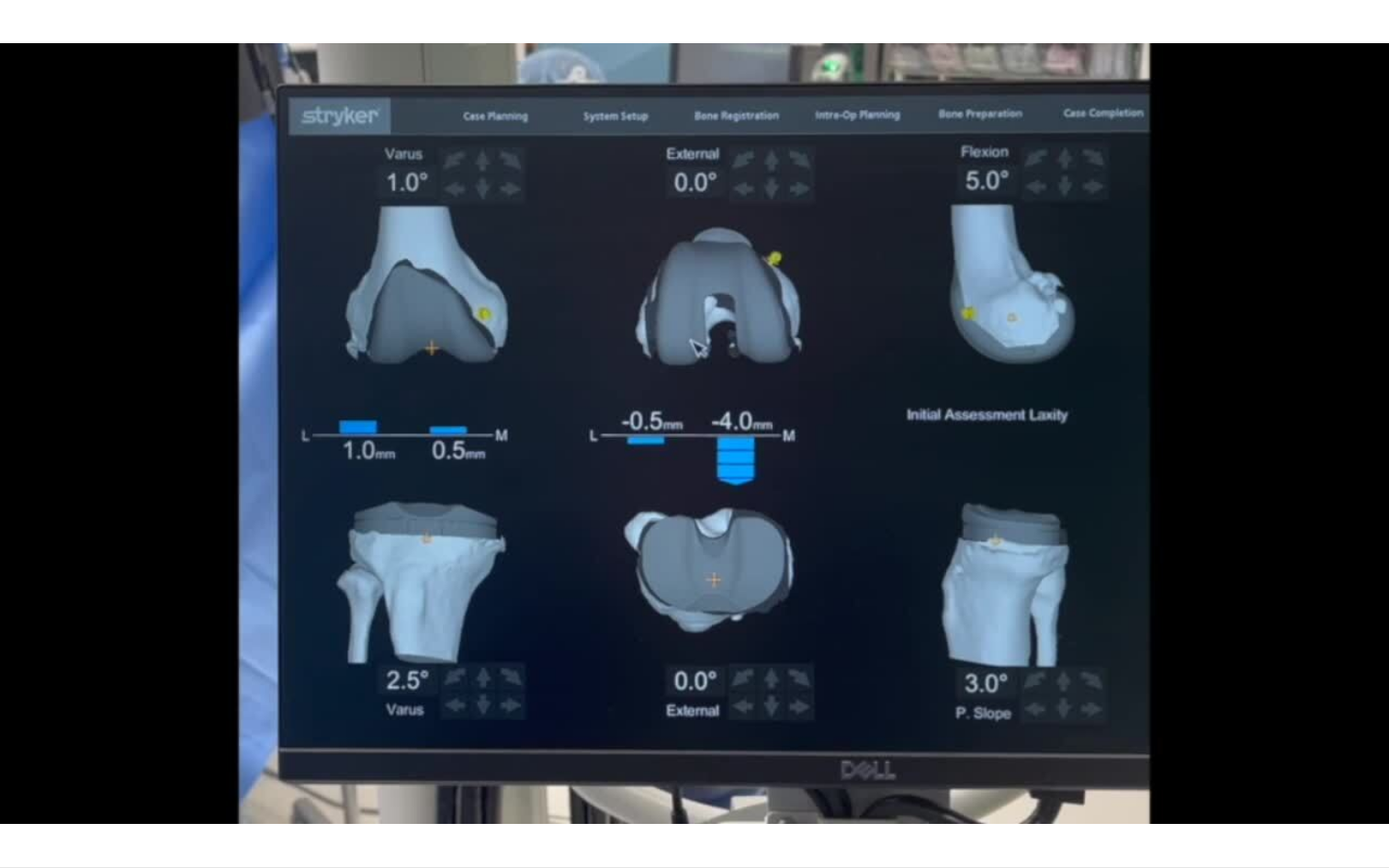 click on "10 seconds
Tap to unmute" at bounding box center (694, 434) 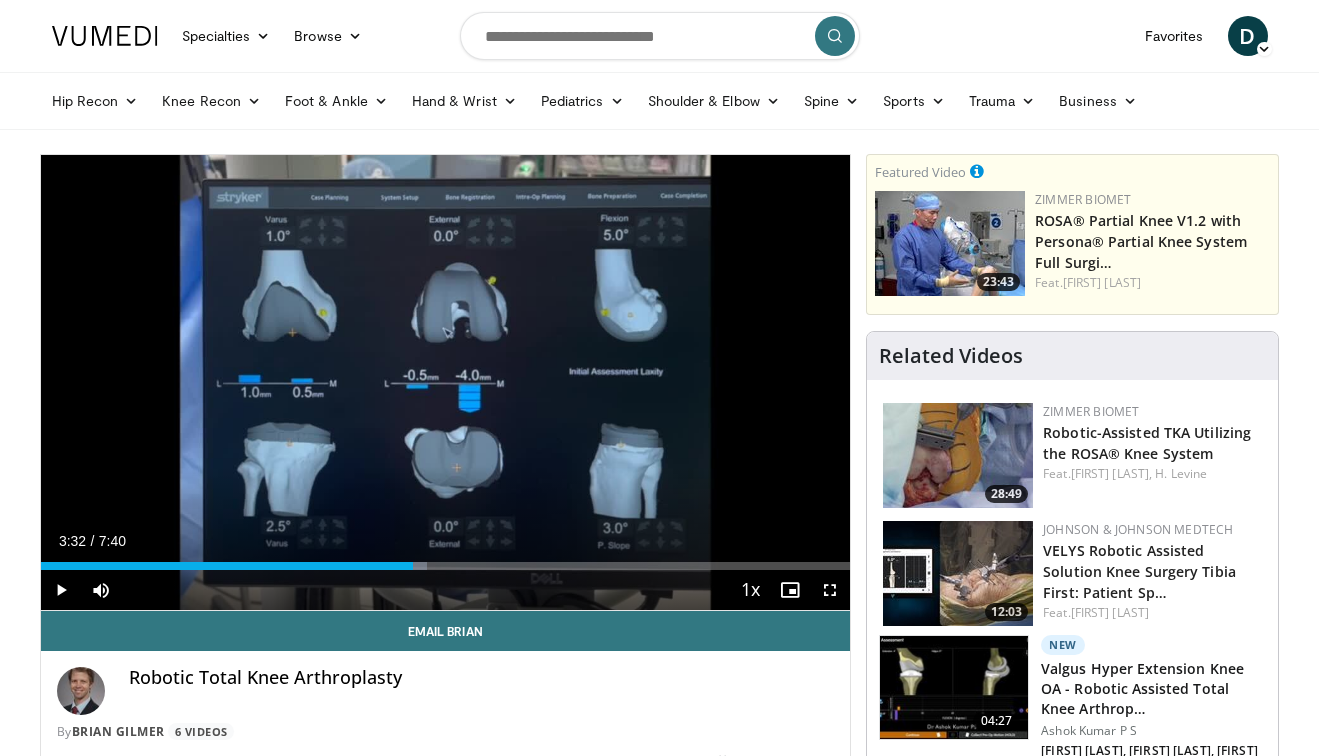 click at bounding box center (61, 590) 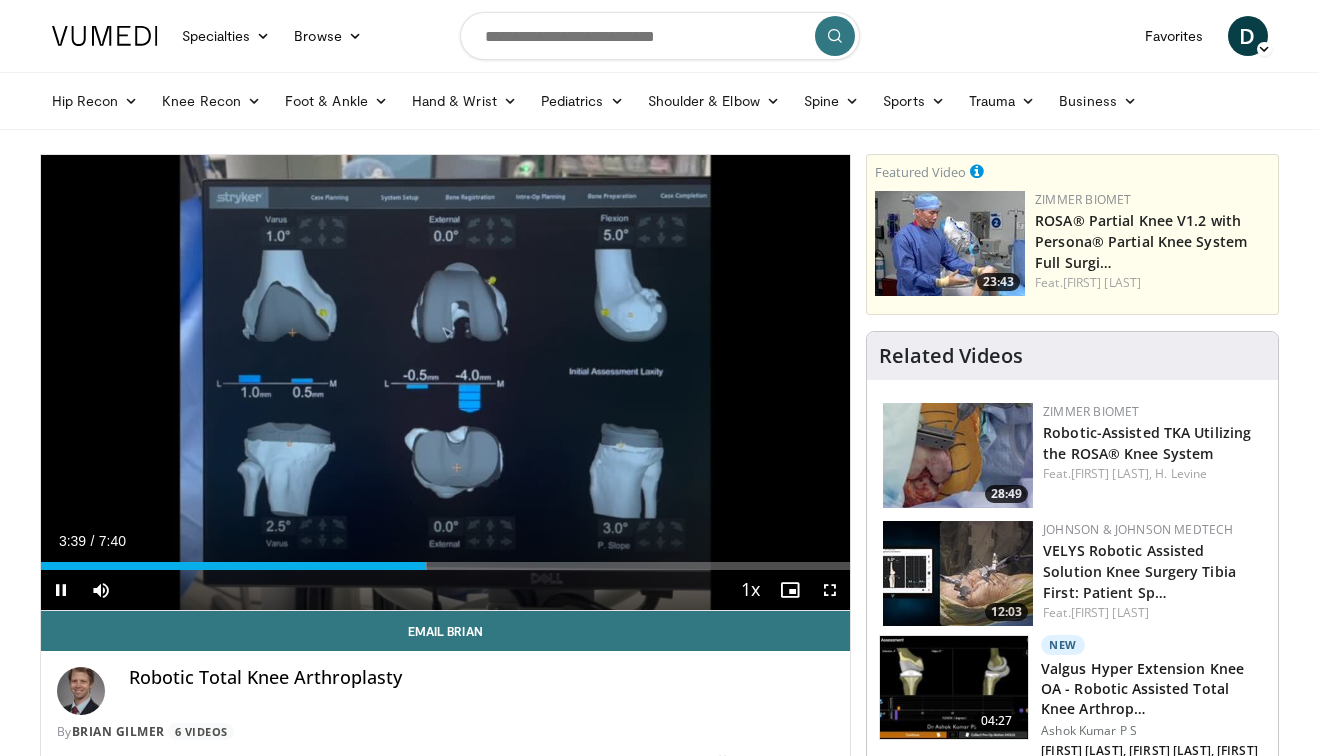 click at bounding box center (61, 590) 